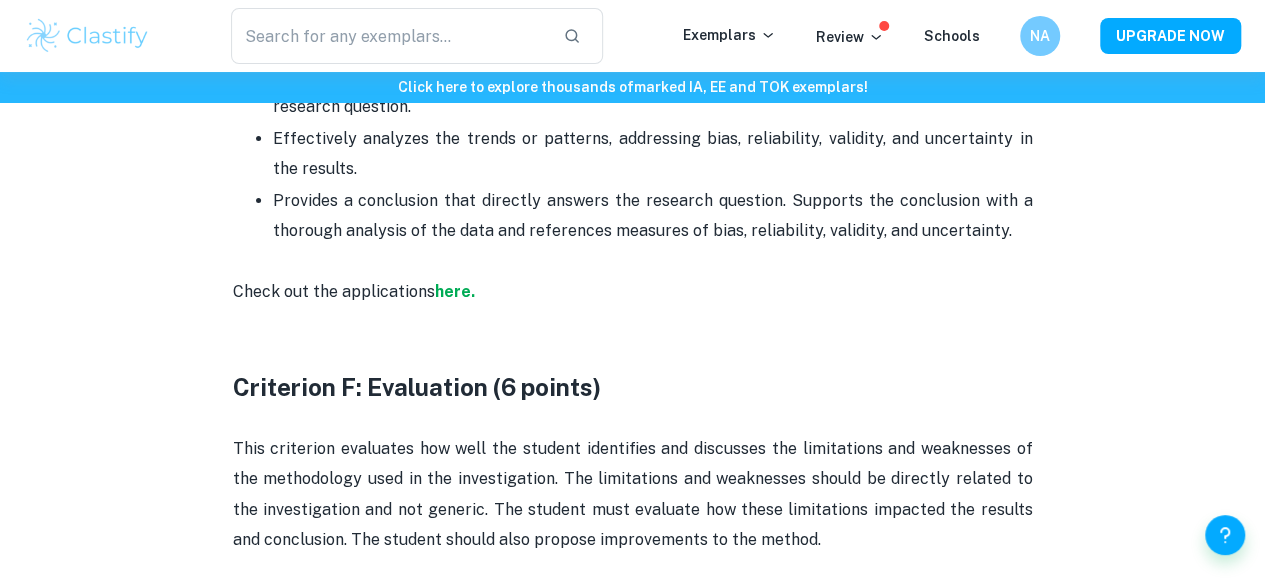 scroll, scrollTop: 3828, scrollLeft: 0, axis: vertical 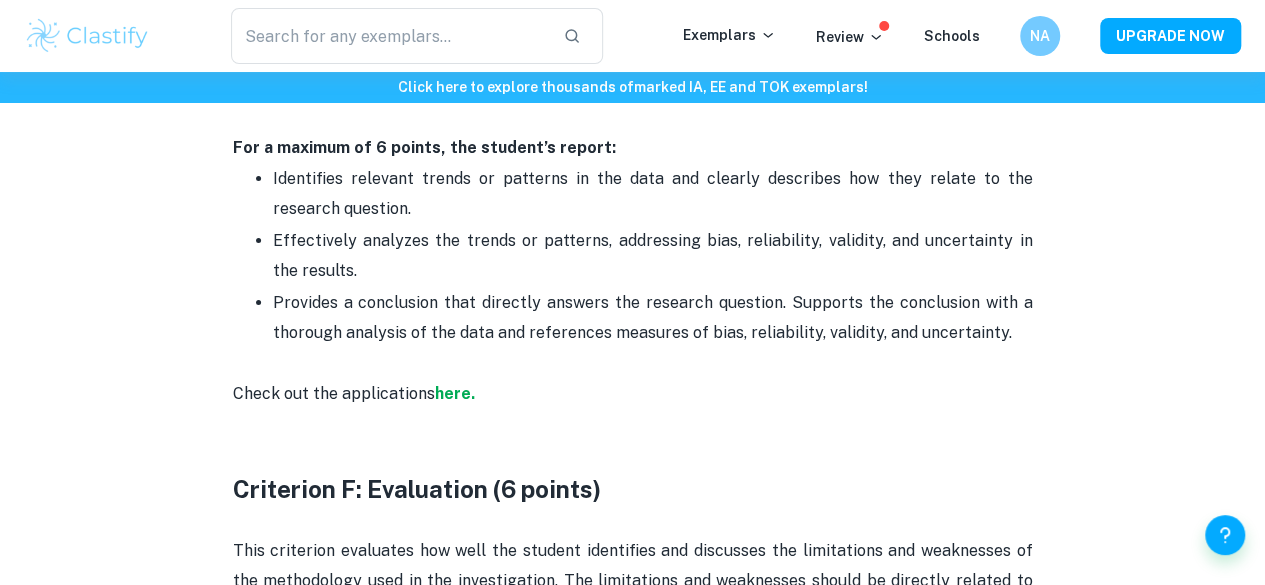 click on "Check out the applications  here." at bounding box center [633, 409] 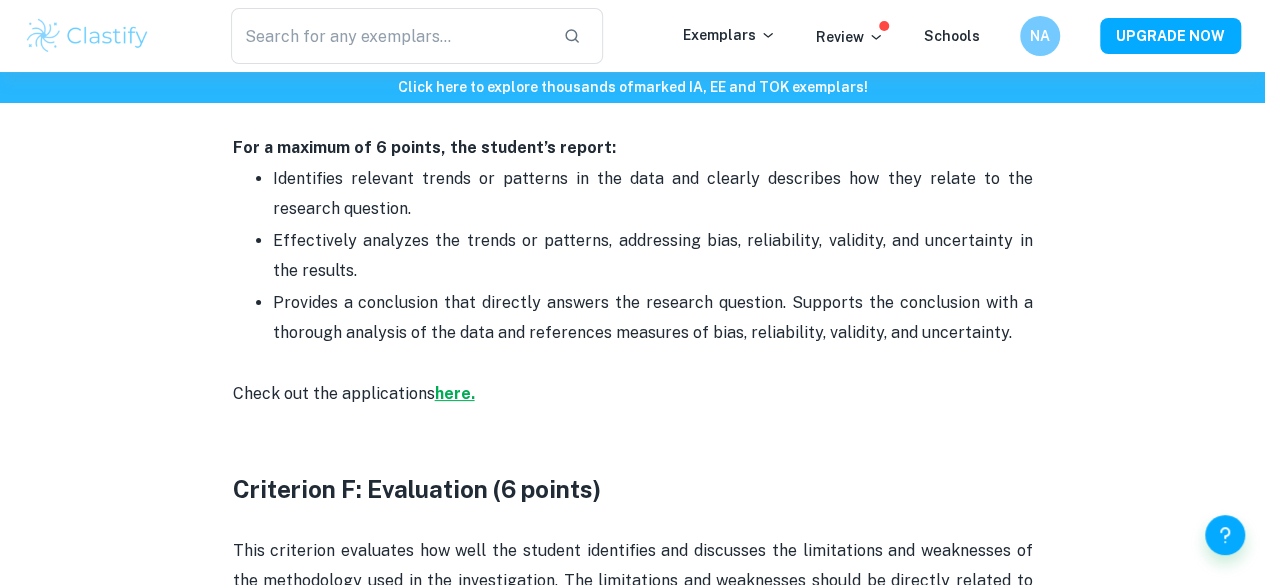 click on "here." at bounding box center (455, 393) 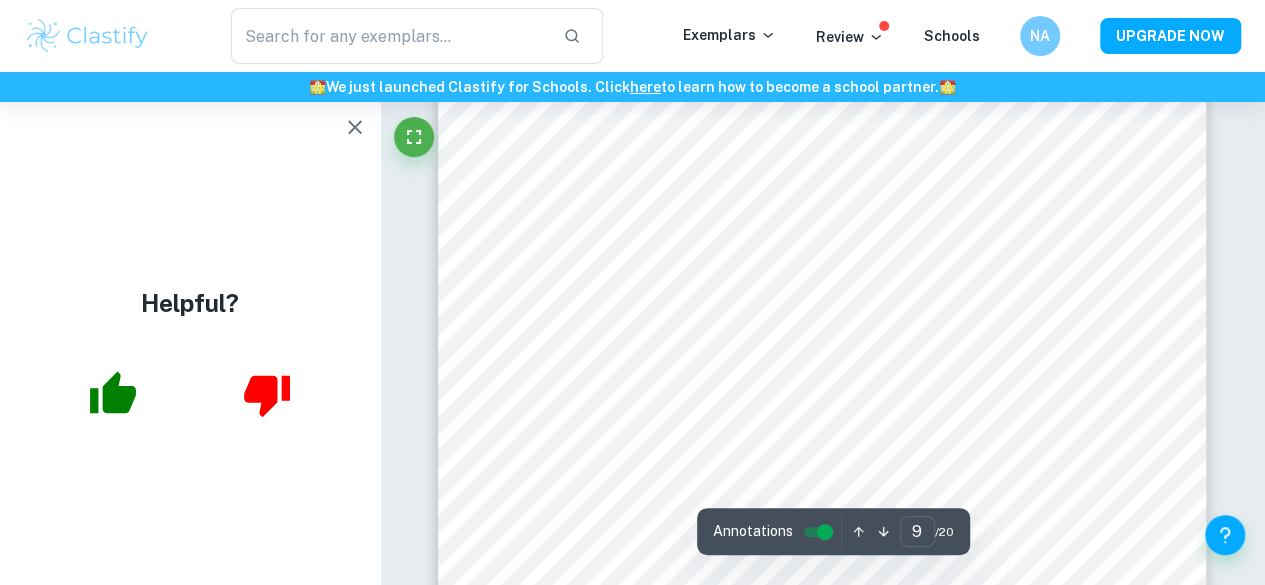 scroll, scrollTop: 8834, scrollLeft: 0, axis: vertical 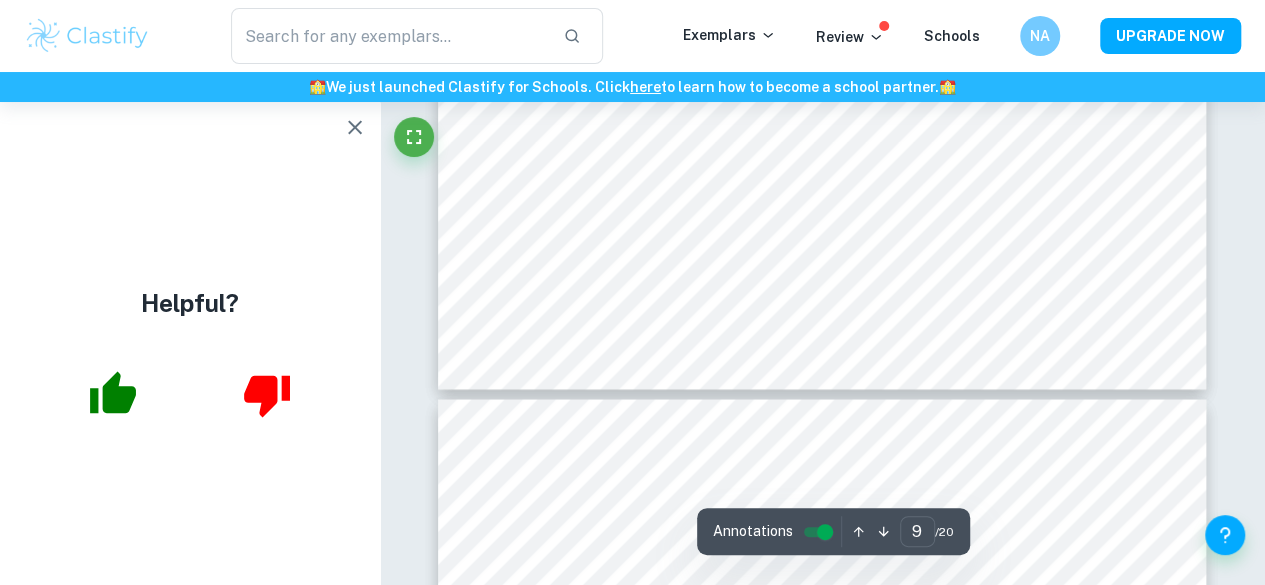 type on "10" 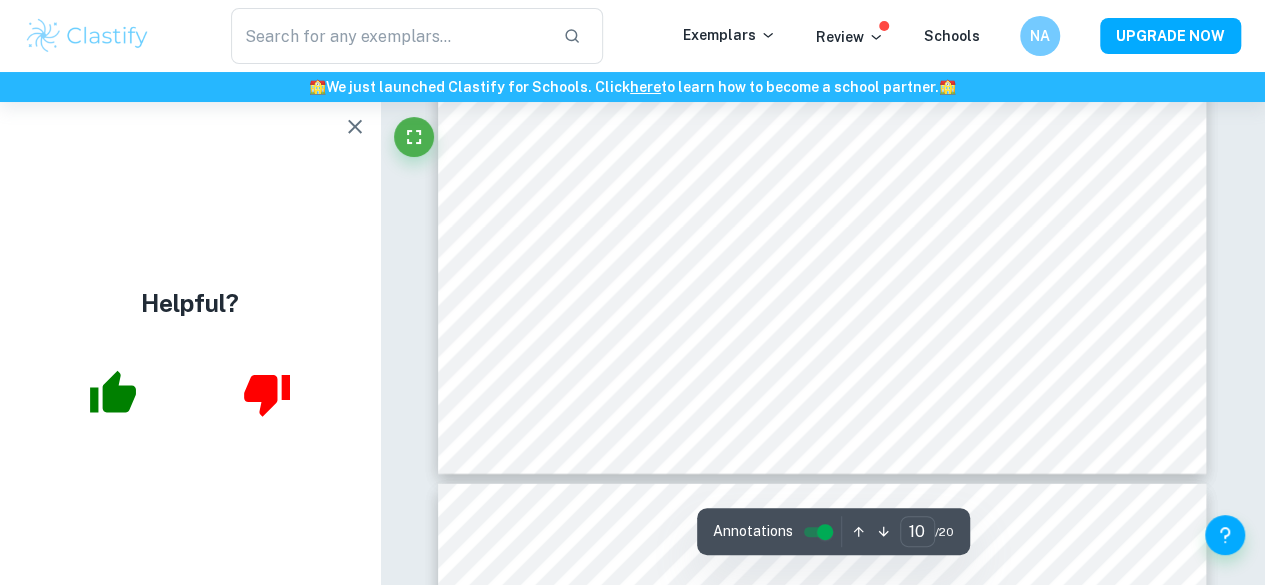 scroll, scrollTop: 10114, scrollLeft: 0, axis: vertical 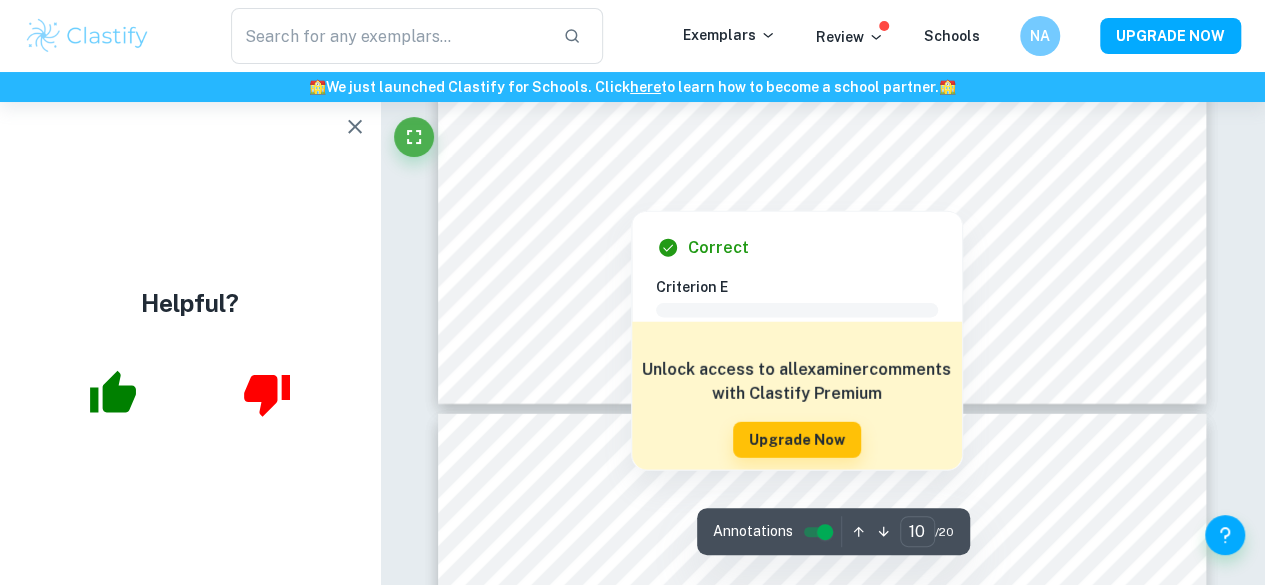 click 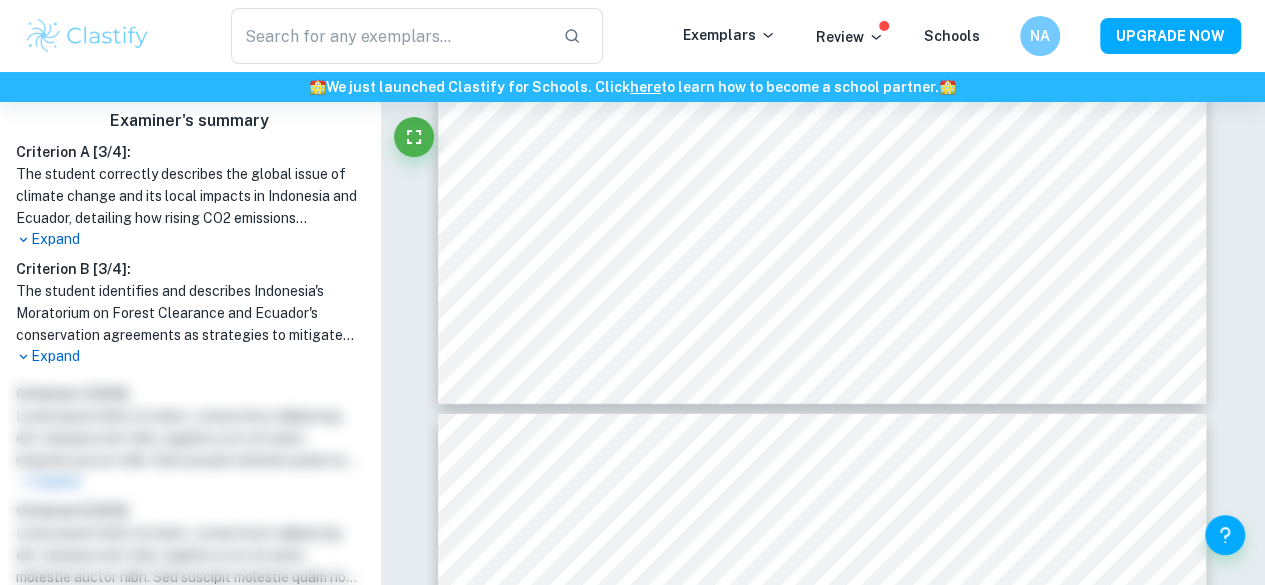 scroll, scrollTop: 640, scrollLeft: 0, axis: vertical 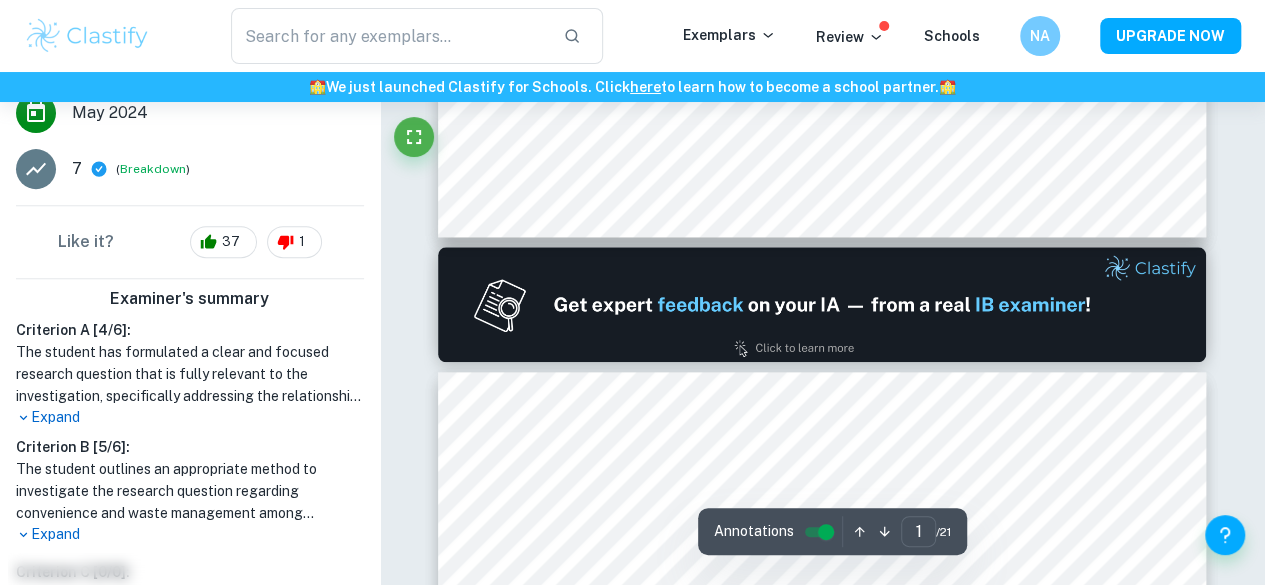 type on "2" 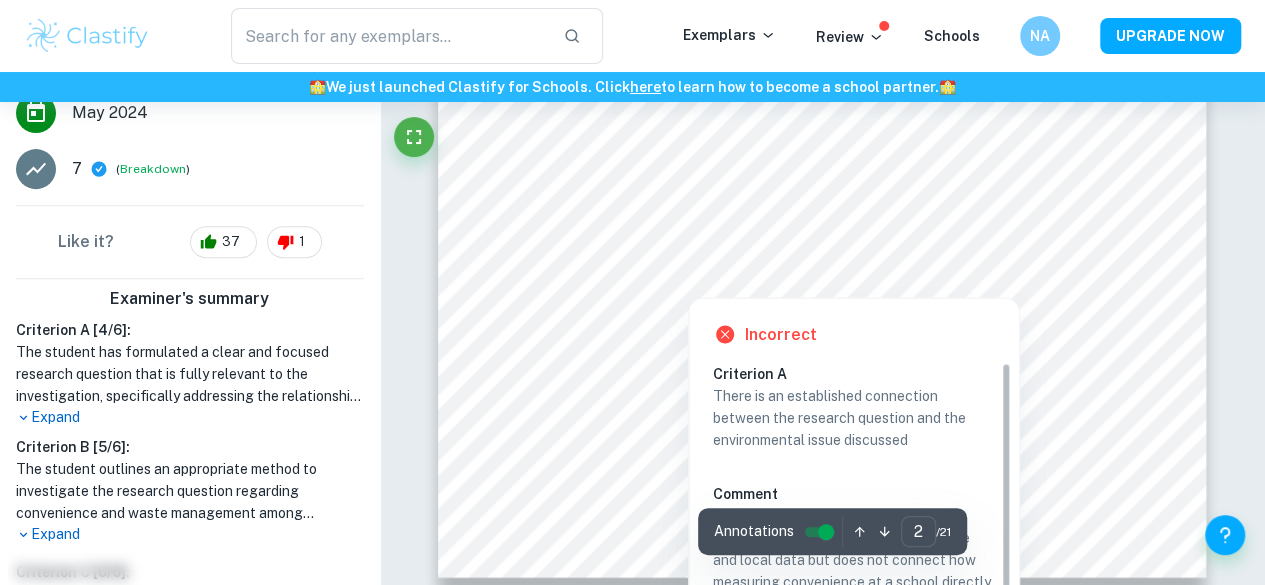 scroll, scrollTop: 1662, scrollLeft: 0, axis: vertical 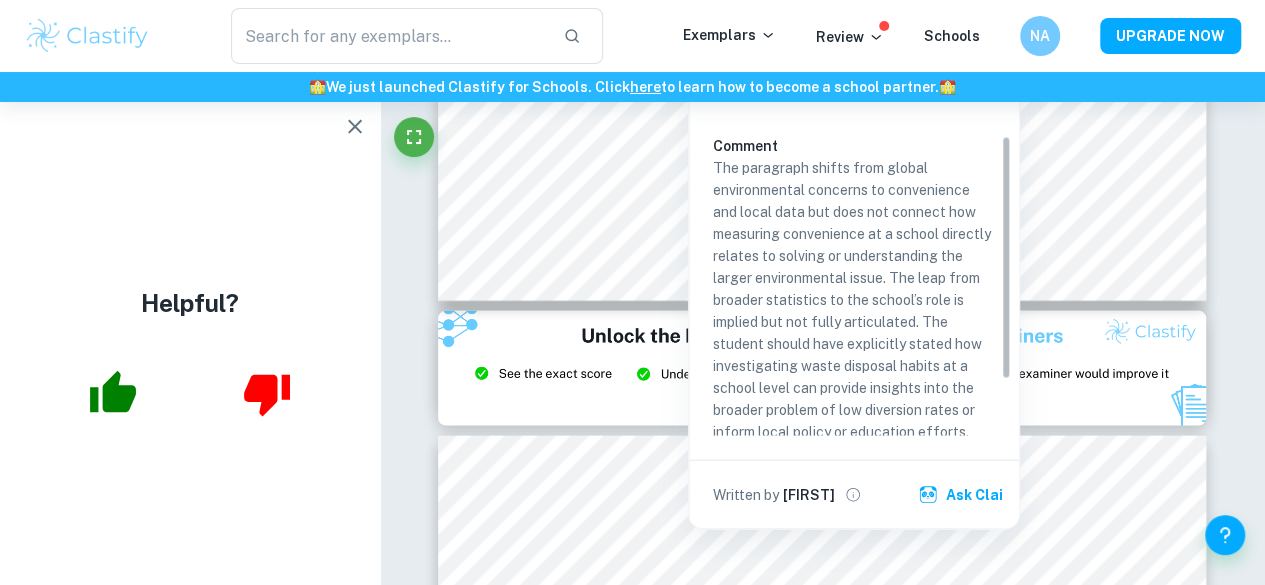 drag, startPoint x: 1004, startPoint y: 300, endPoint x: 996, endPoint y: 350, distance: 50.635956 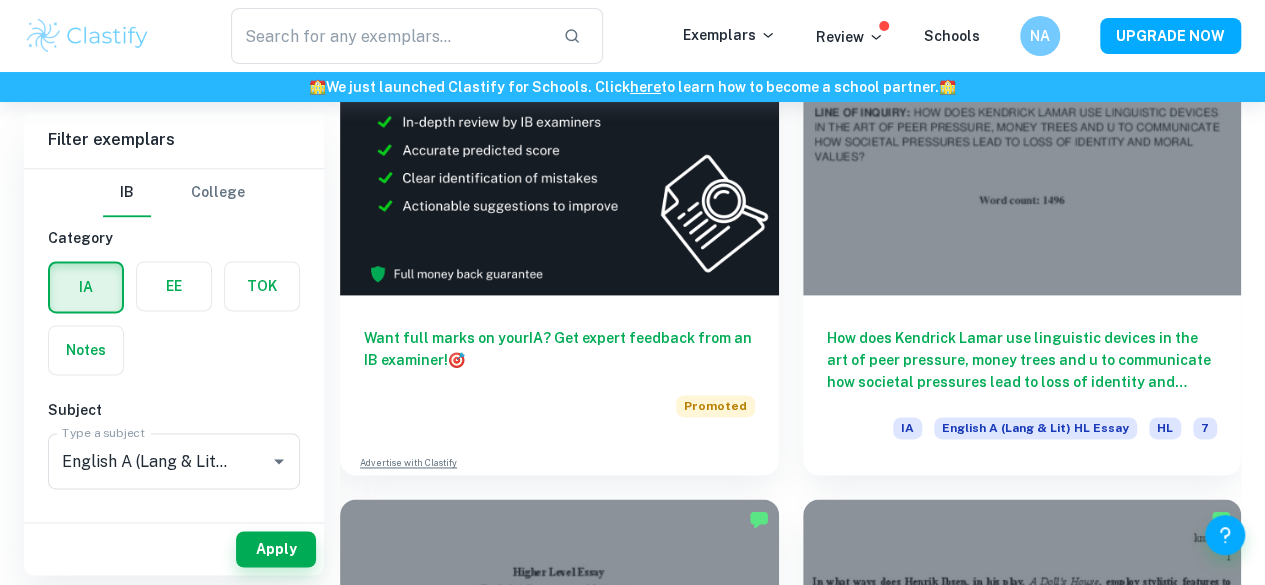 scroll, scrollTop: 1200, scrollLeft: 0, axis: vertical 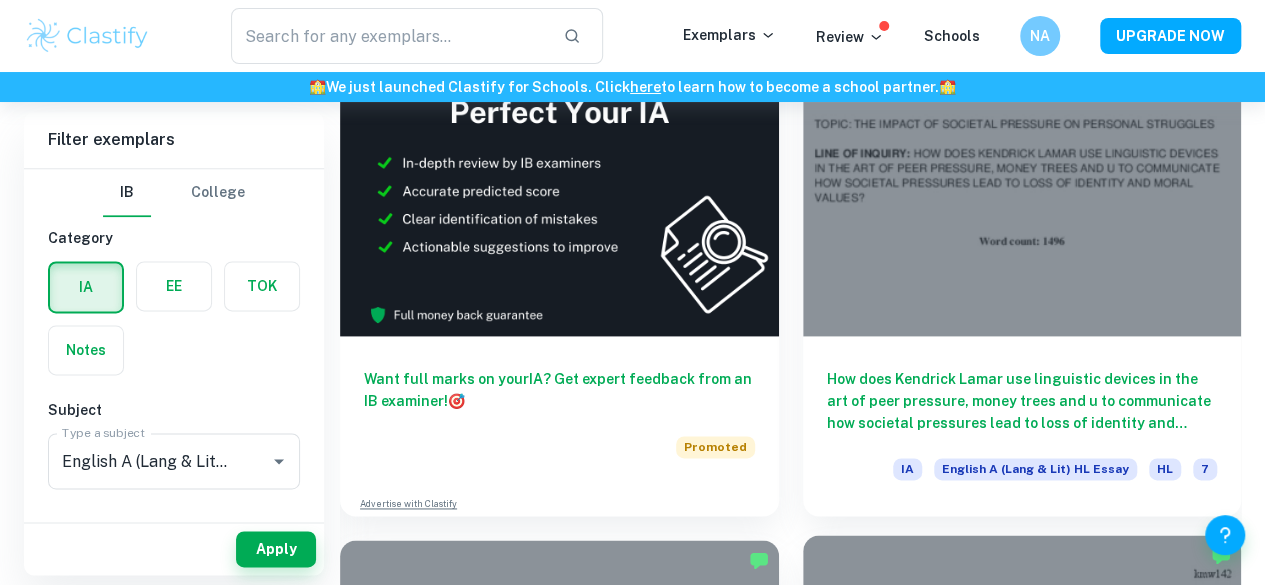 click on "In what ways does Henrik Ibsen, in his play, A Doll’s House, employ stylistic features to communicate the Victorian social codes of the 1870s?" at bounding box center [1022, 929] 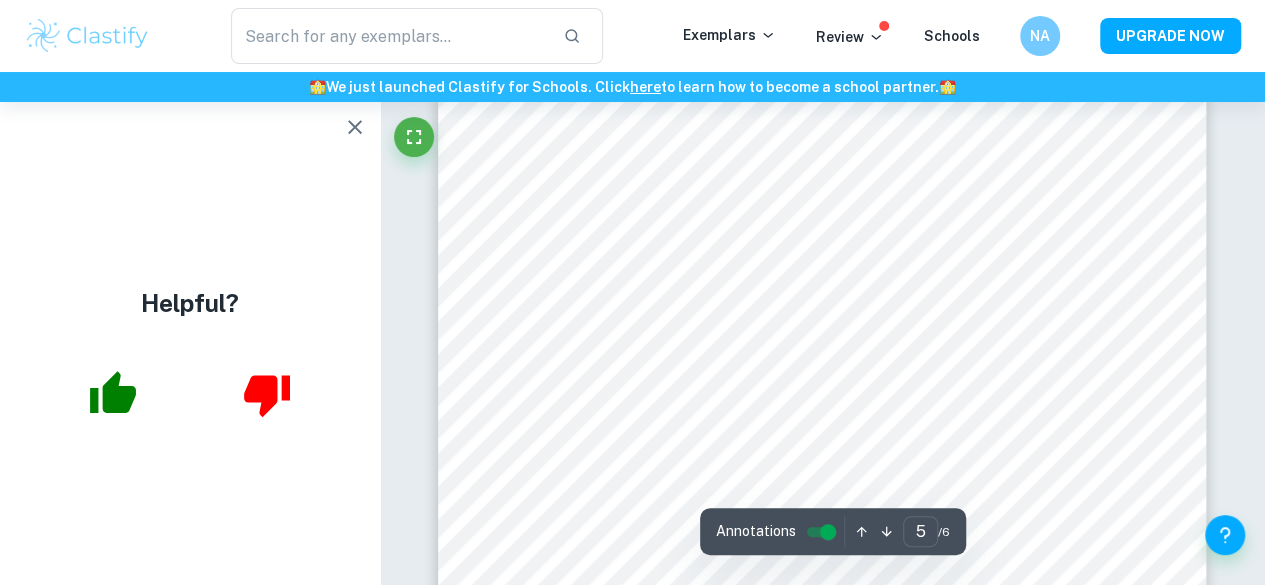 scroll, scrollTop: 4320, scrollLeft: 0, axis: vertical 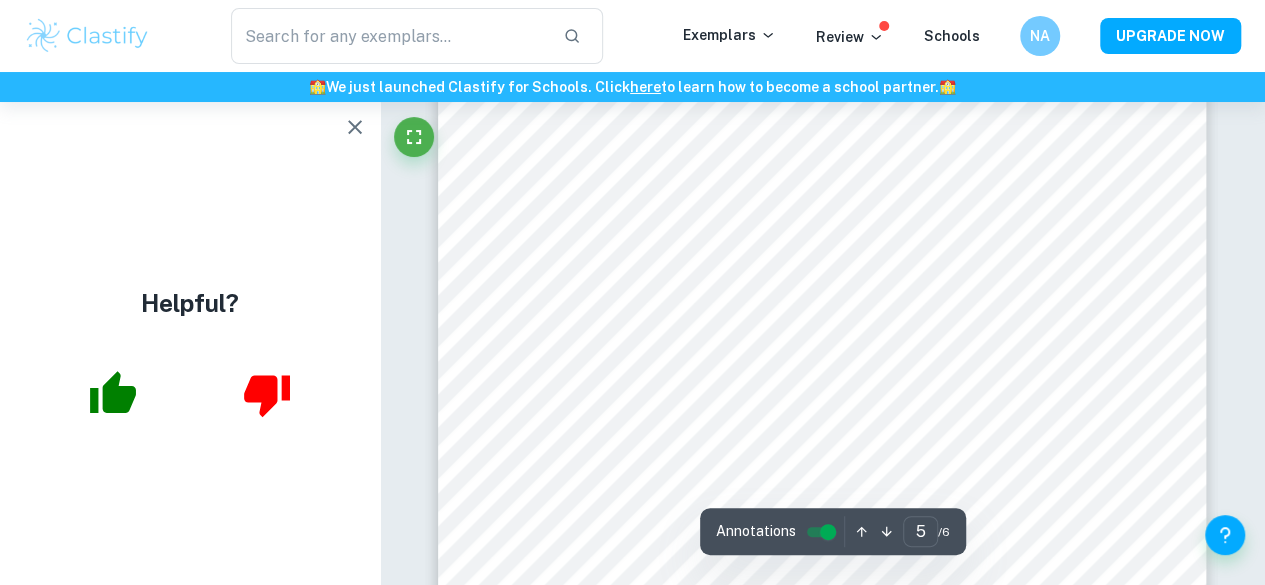 type on "2" 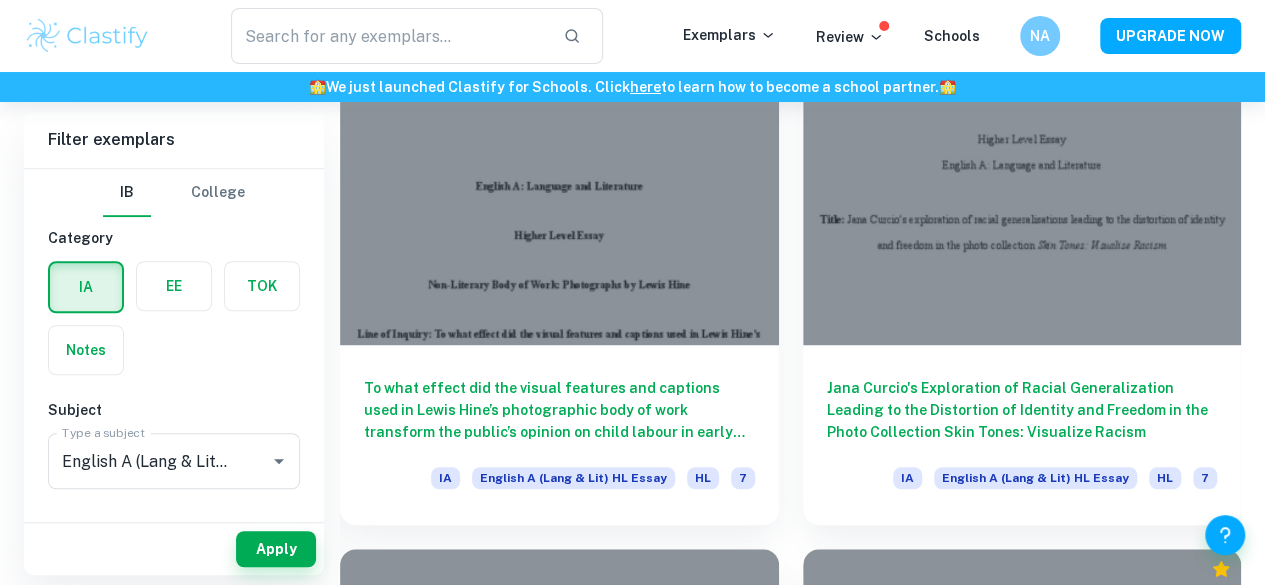scroll, scrollTop: 8120, scrollLeft: 0, axis: vertical 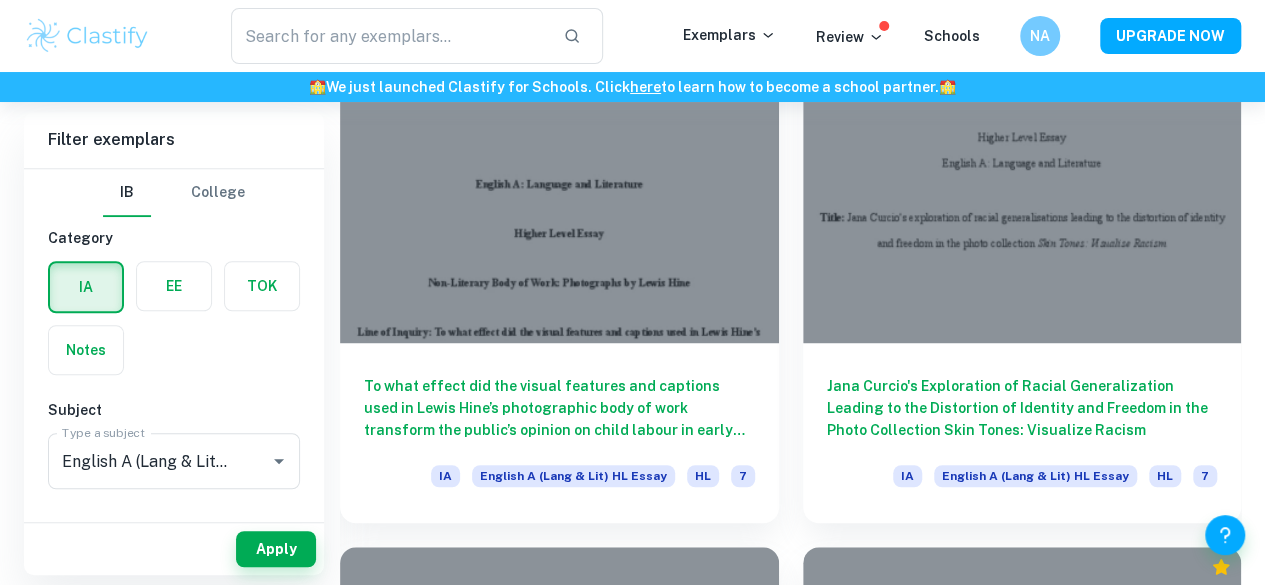 click on "What does the use of film features in Bong Joon-Ho’s film Parasite reveal about wealth  inequality?" at bounding box center (1022, 6265) 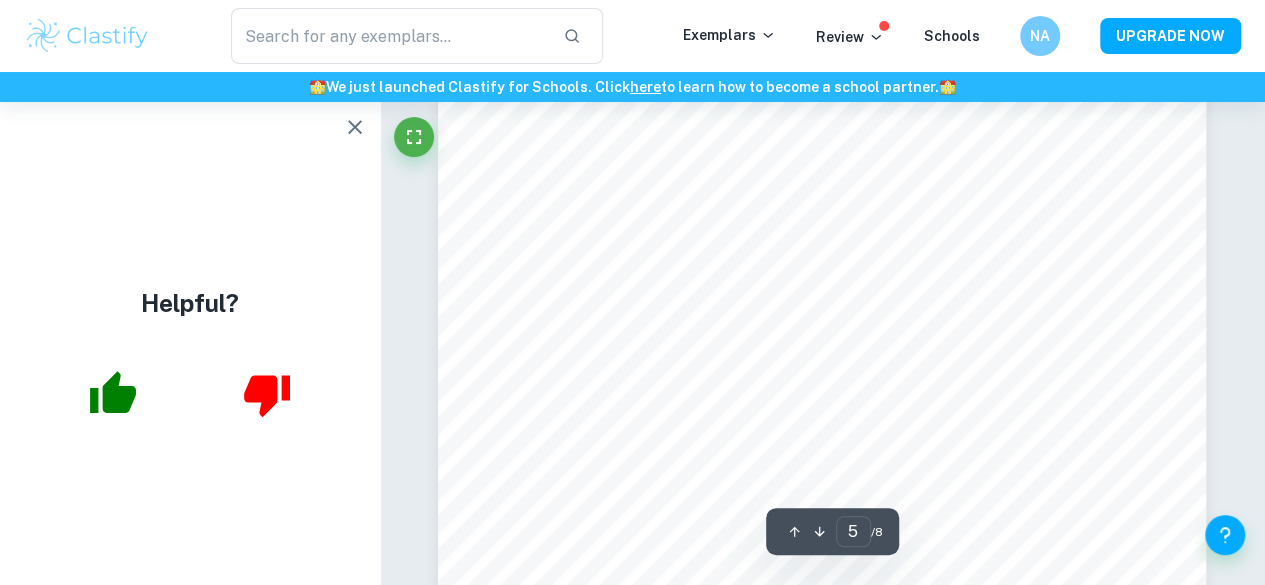 scroll, scrollTop: 4160, scrollLeft: 0, axis: vertical 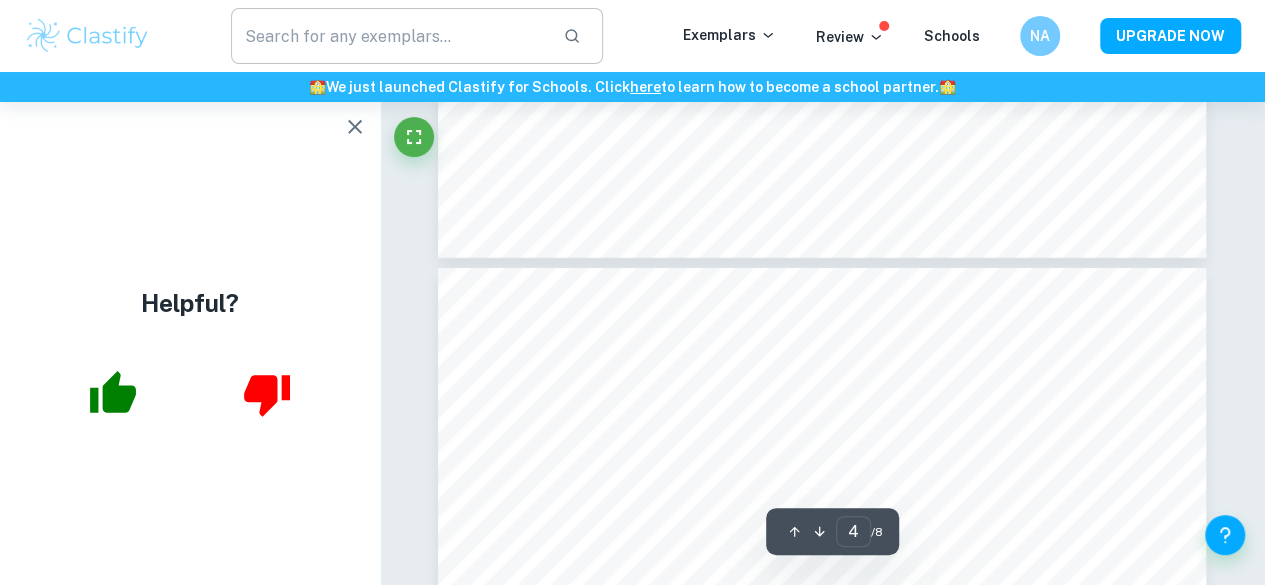 type on "3" 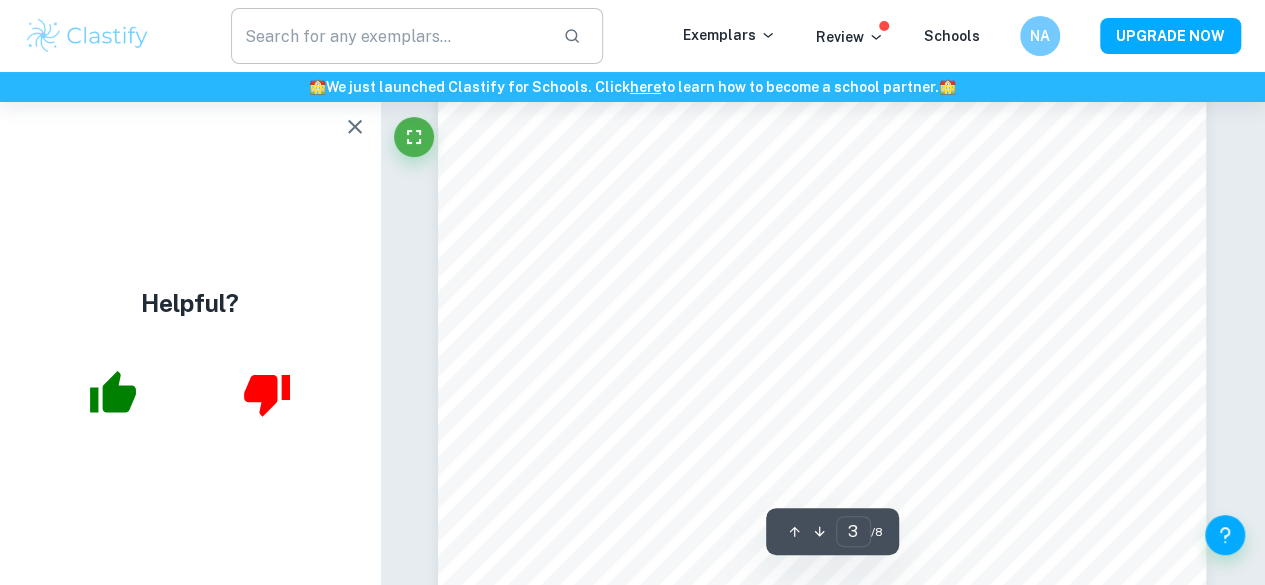 scroll, scrollTop: 2673, scrollLeft: 0, axis: vertical 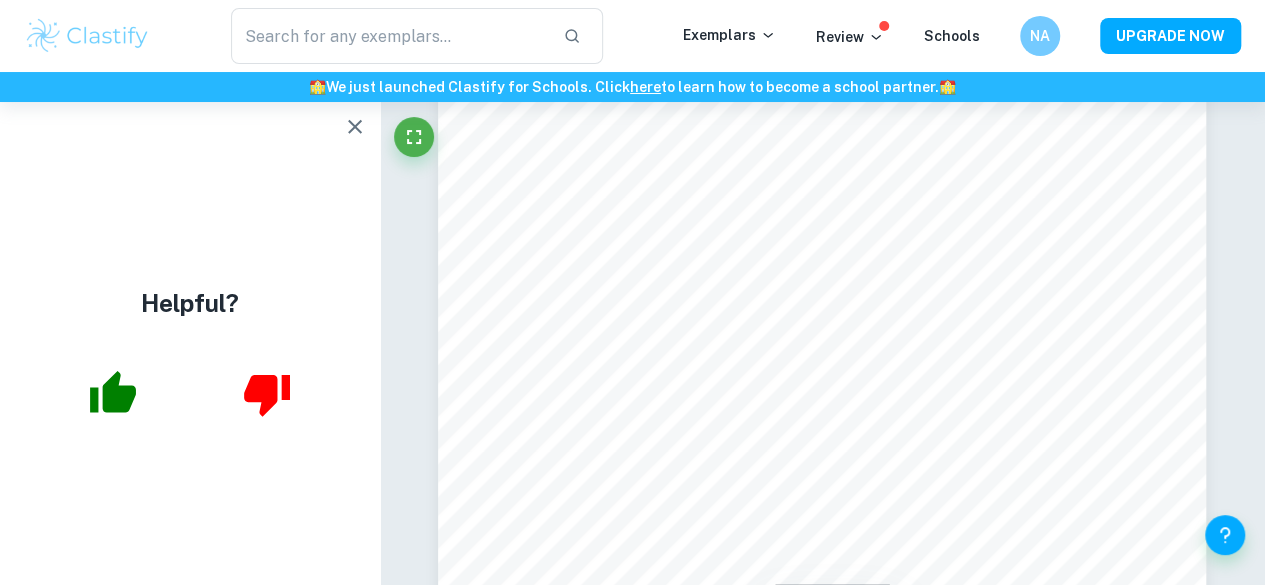 click 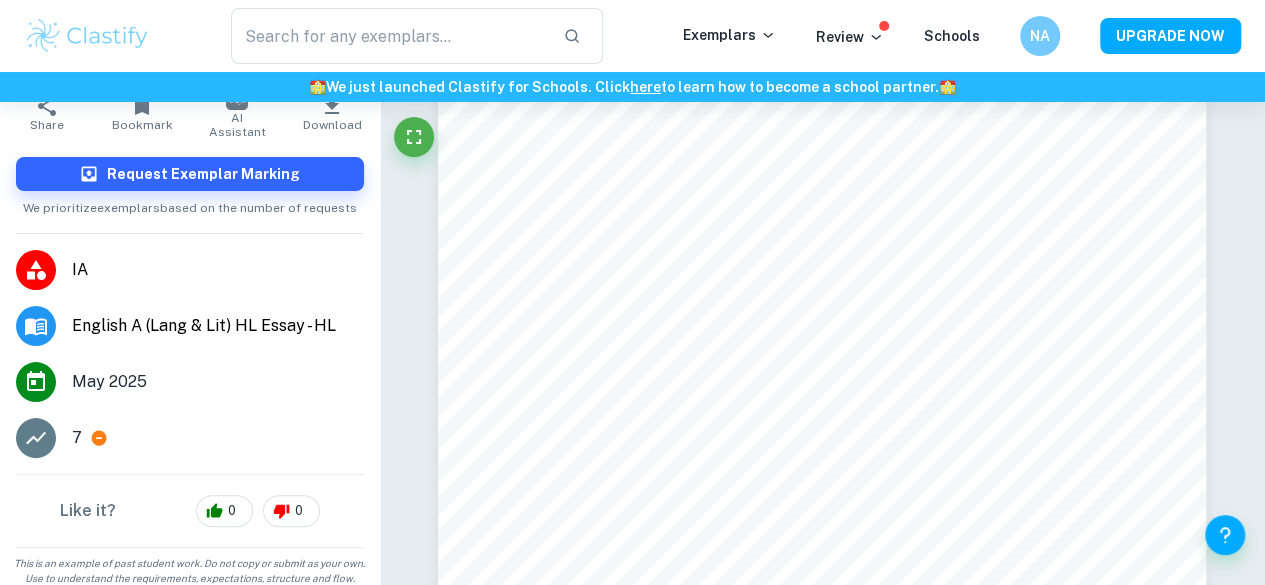 scroll, scrollTop: 146, scrollLeft: 0, axis: vertical 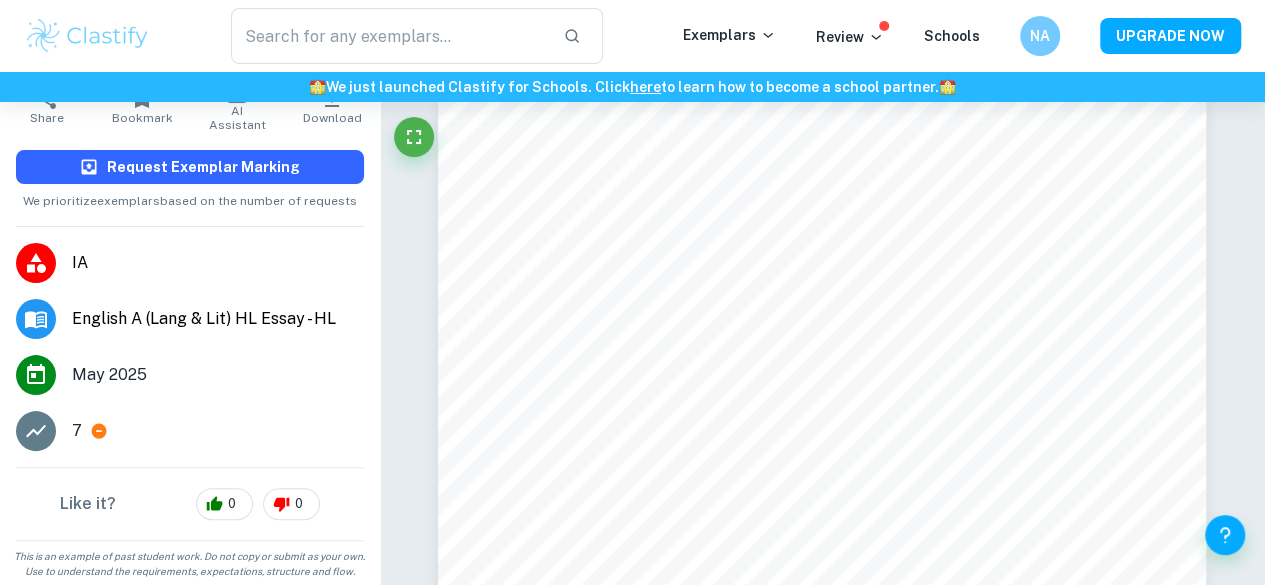click on "Request Exemplar Marking" at bounding box center [203, 167] 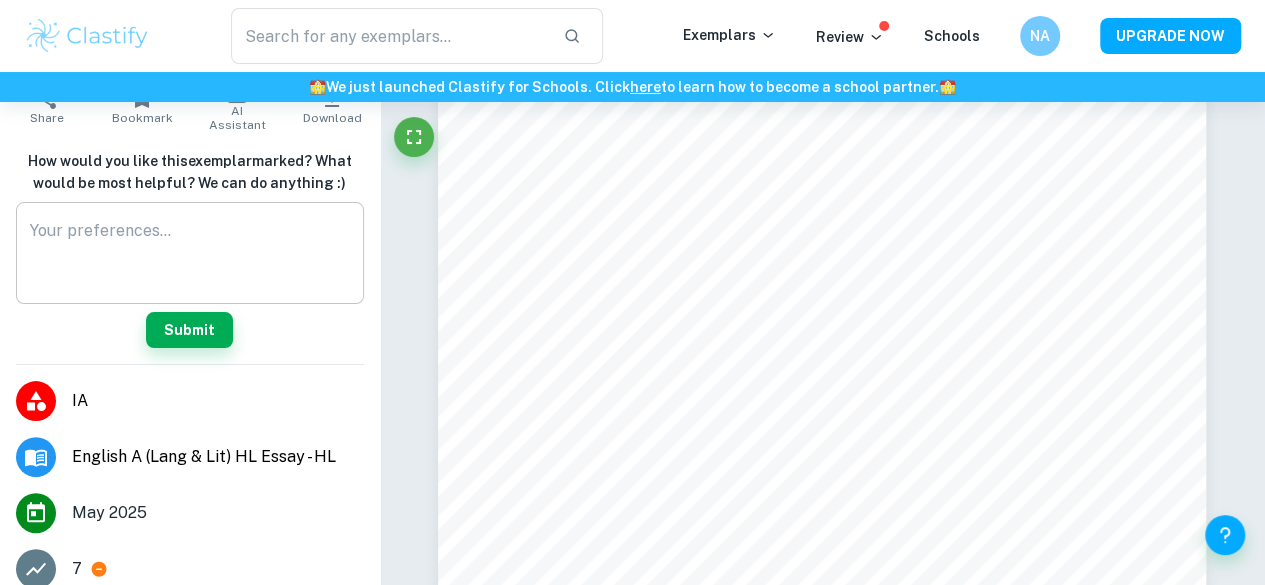 click at bounding box center [190, 253] 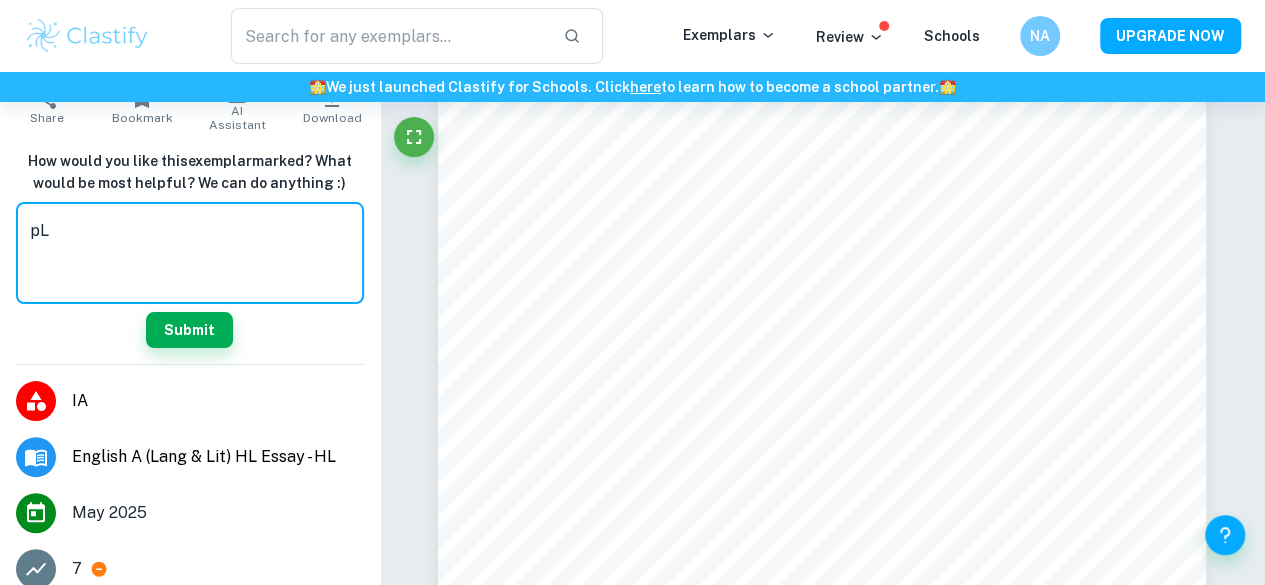 type on "p" 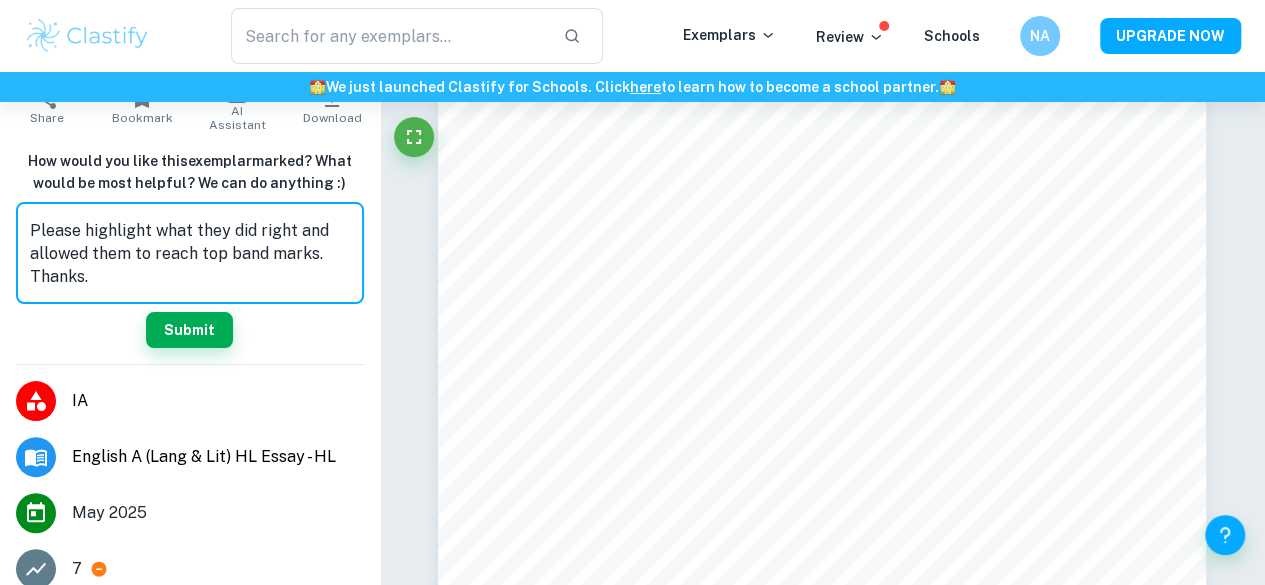 click on "Please highlight what they did right and allowed them to reach top band marks. Thanks." at bounding box center (190, 253) 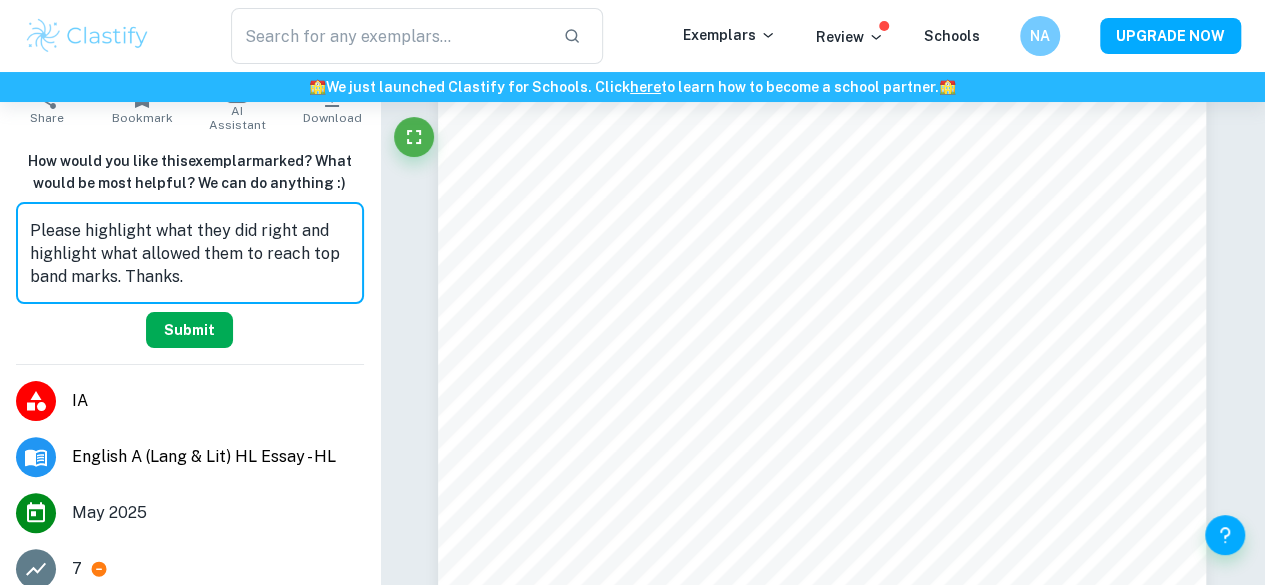 type on "Please highlight what they did right and highlight what allowed them to reach top band marks. Thanks." 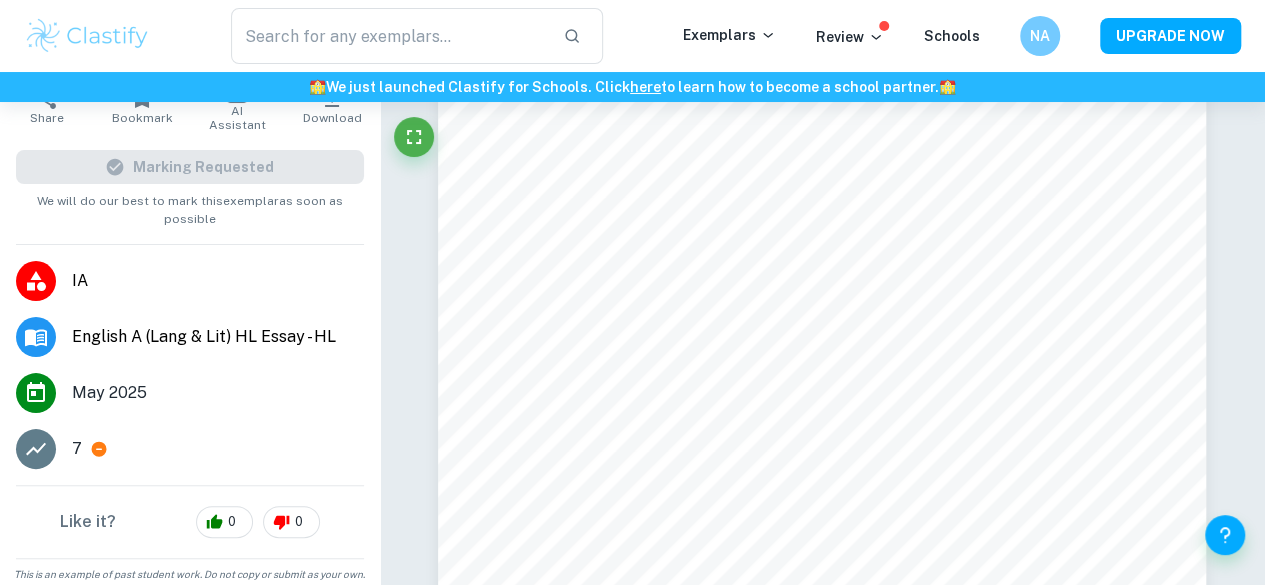 scroll, scrollTop: 164, scrollLeft: 0, axis: vertical 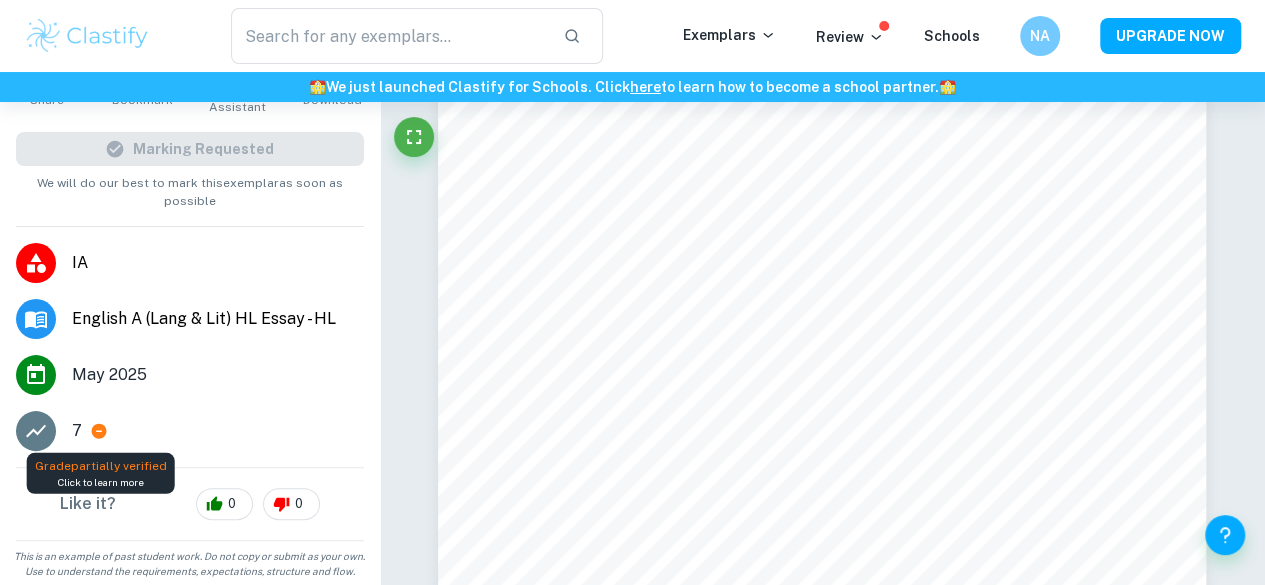 click on "Click to learn more" at bounding box center (101, 482) 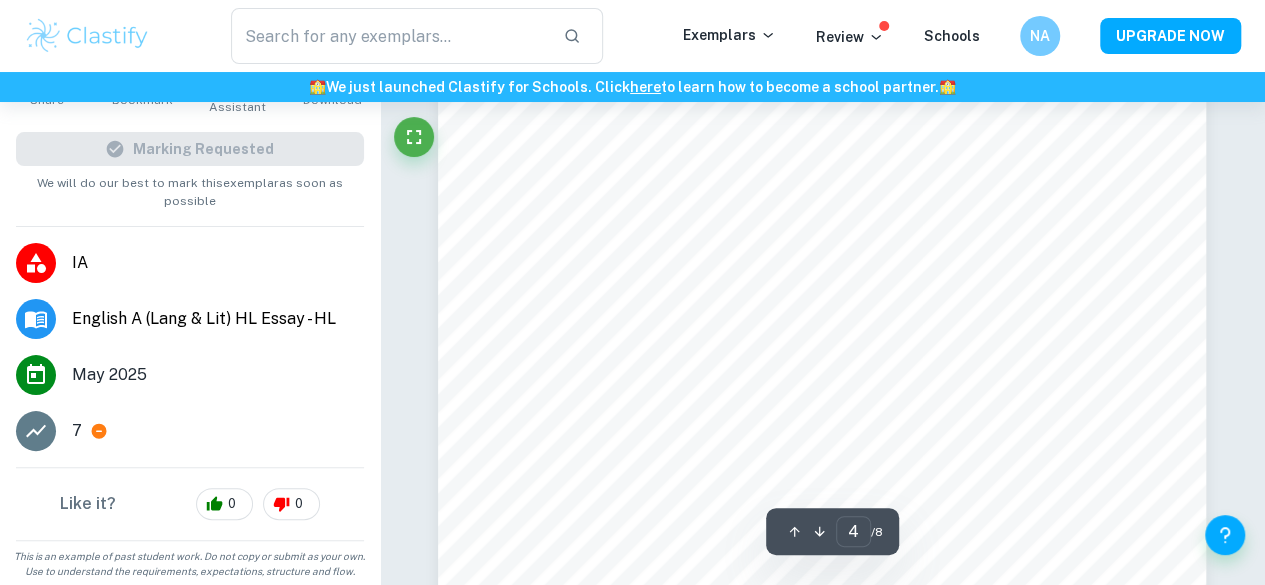 scroll, scrollTop: 3753, scrollLeft: 0, axis: vertical 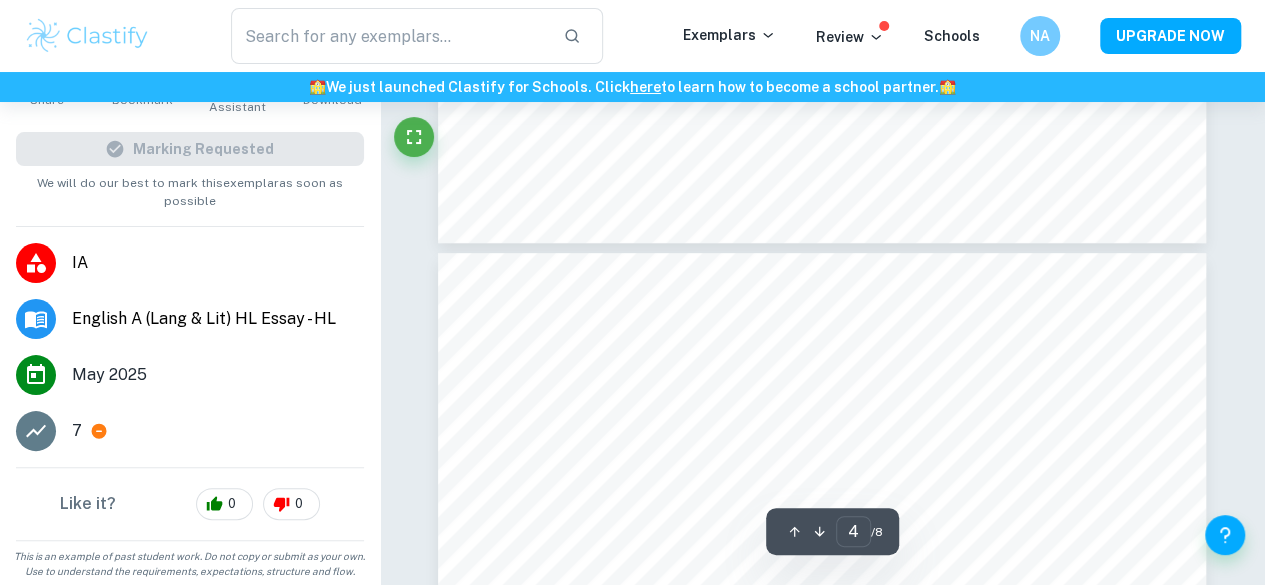 type on "5" 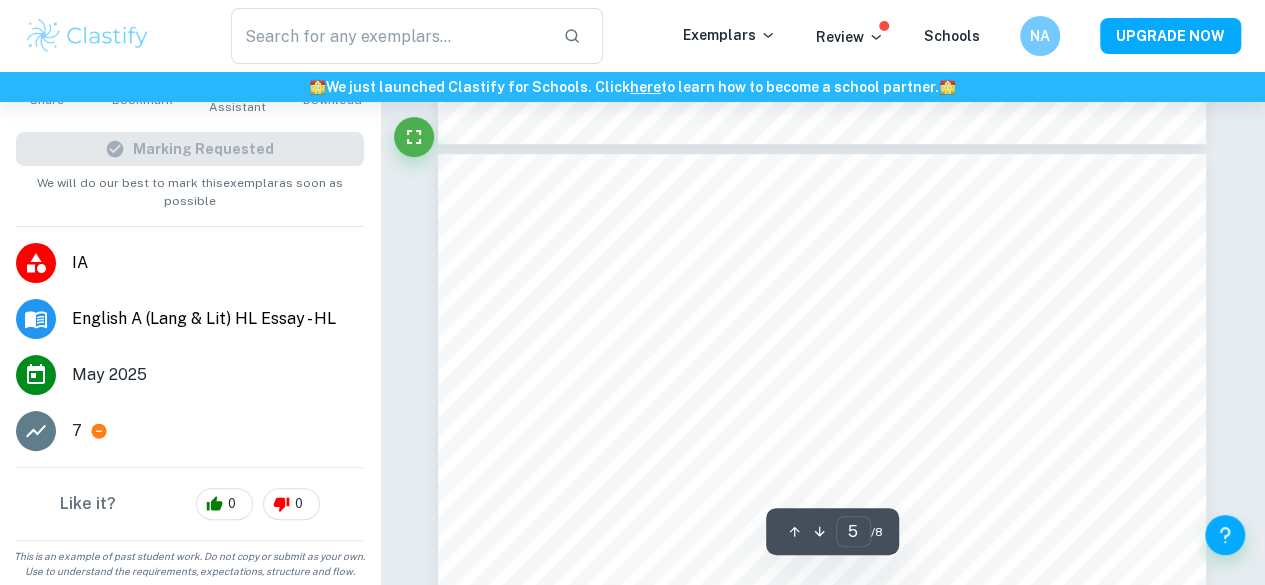 scroll, scrollTop: 4233, scrollLeft: 0, axis: vertical 